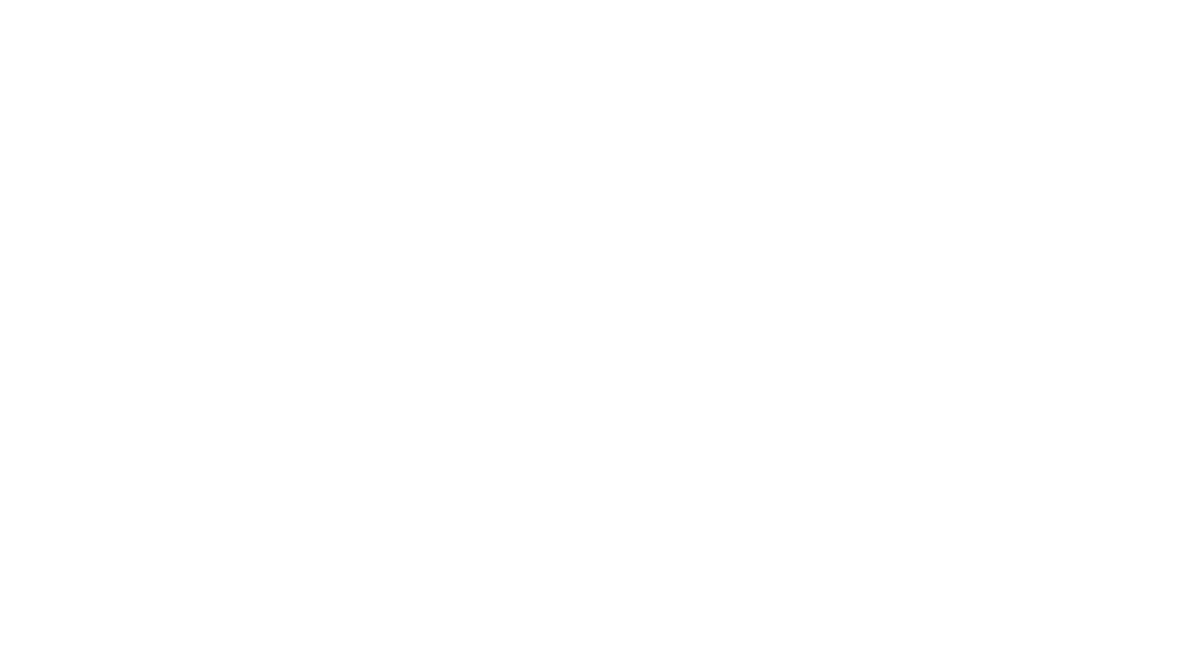 scroll, scrollTop: 0, scrollLeft: 0, axis: both 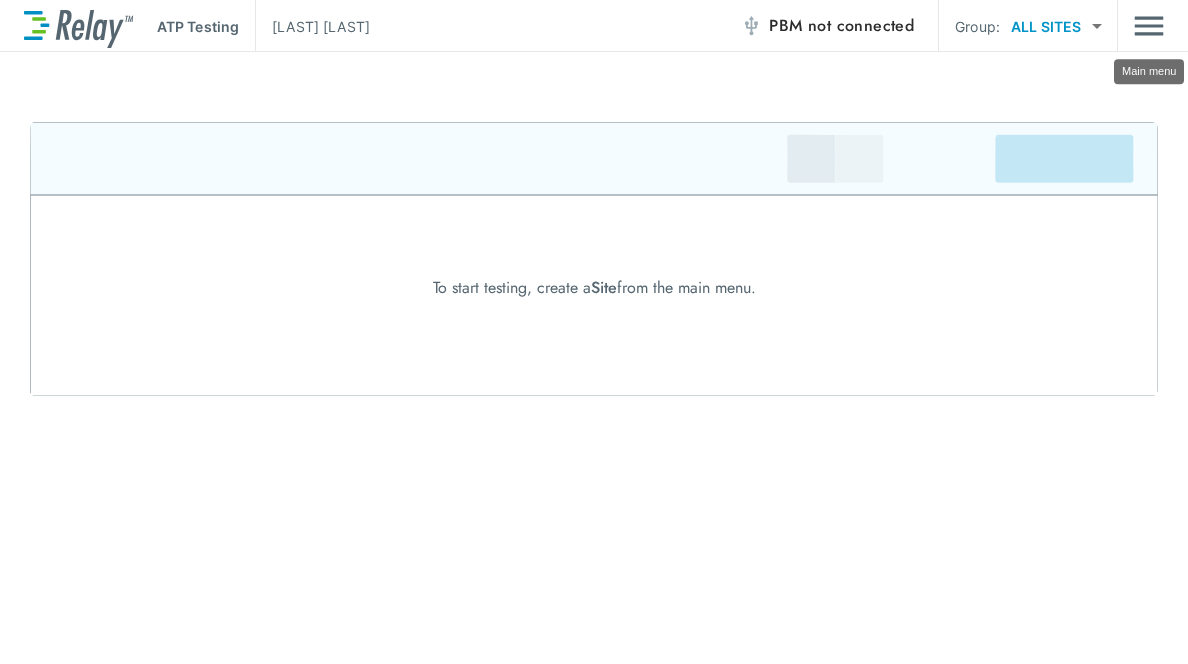 click at bounding box center (1149, 26) 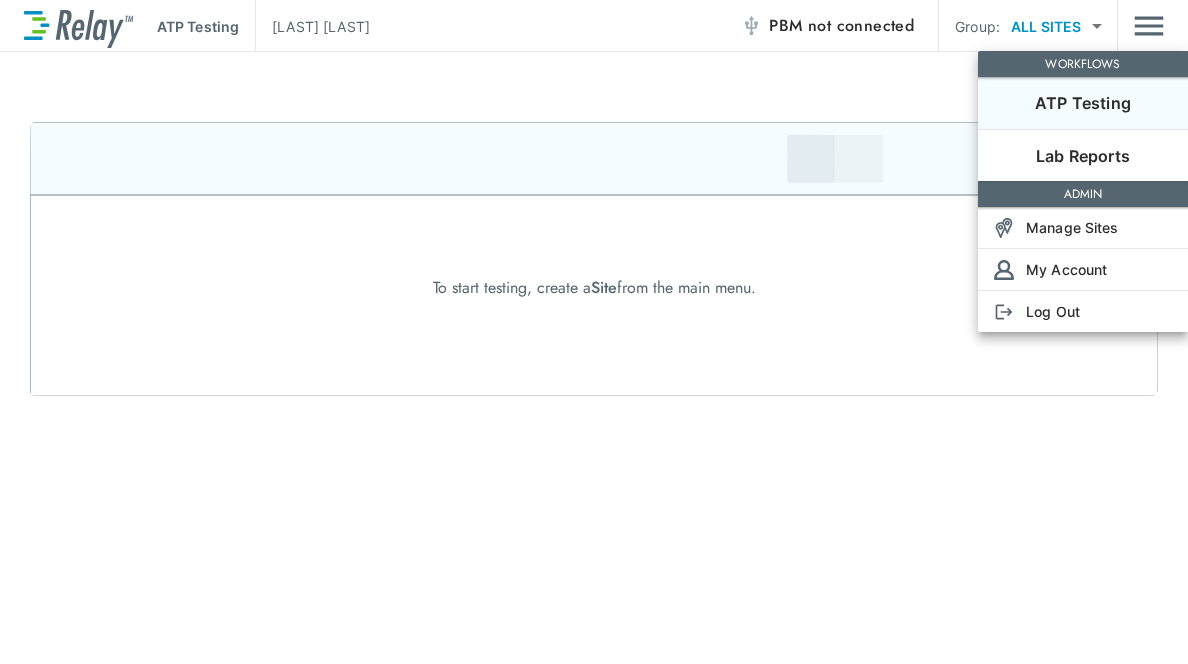 click on "Log Out" at bounding box center (1053, 311) 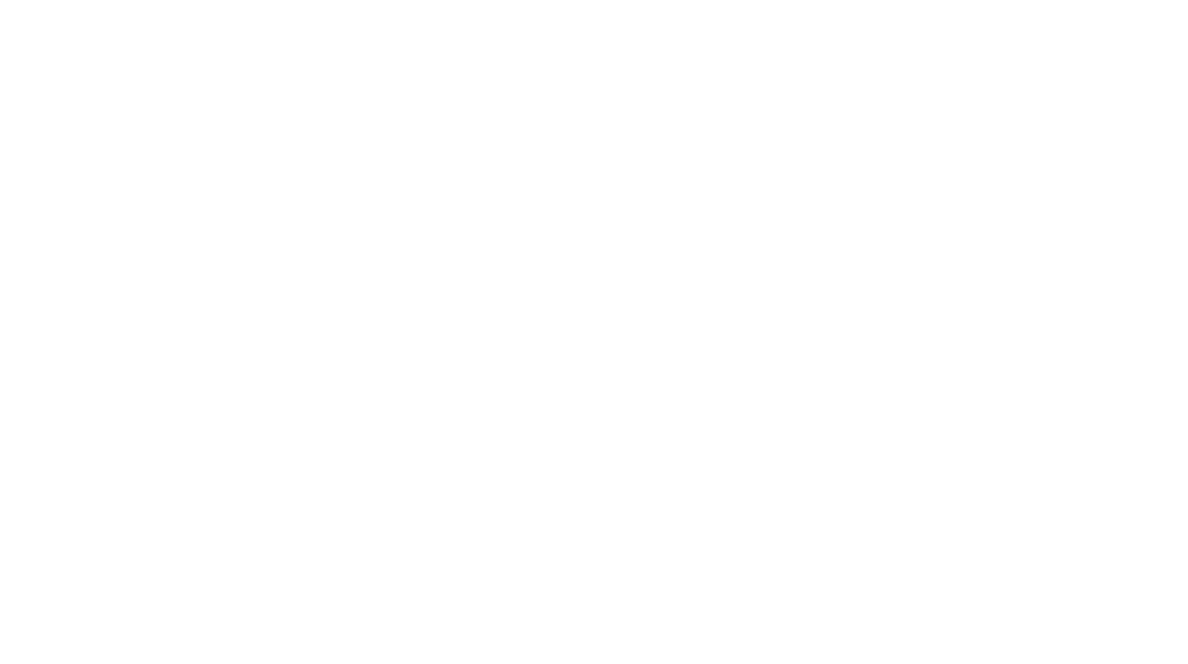 scroll, scrollTop: 0, scrollLeft: 0, axis: both 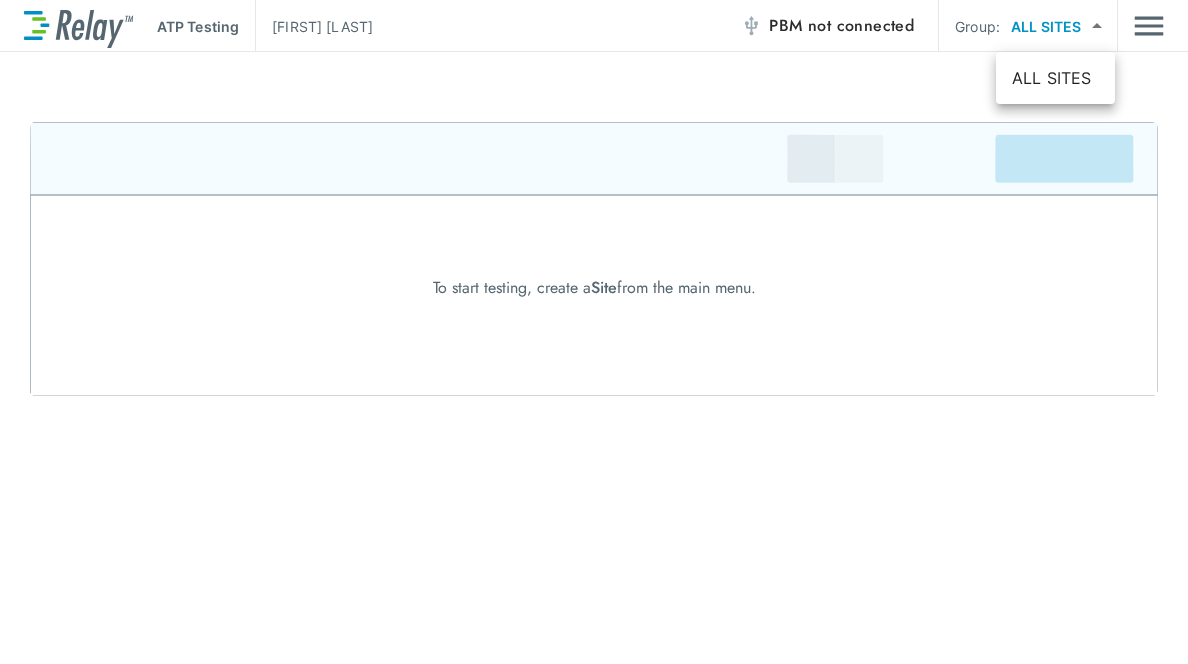 click on "ATP Testing Martin   Mehall PBM   not connected Group: ALL SITES ********* ​ To start testing, create a    Site    from the main menu.
WORKFLOWS ATP Testing Lab Reports ADMIN Manage Sites My Account Log Out ALL SITES" at bounding box center (594, 332) 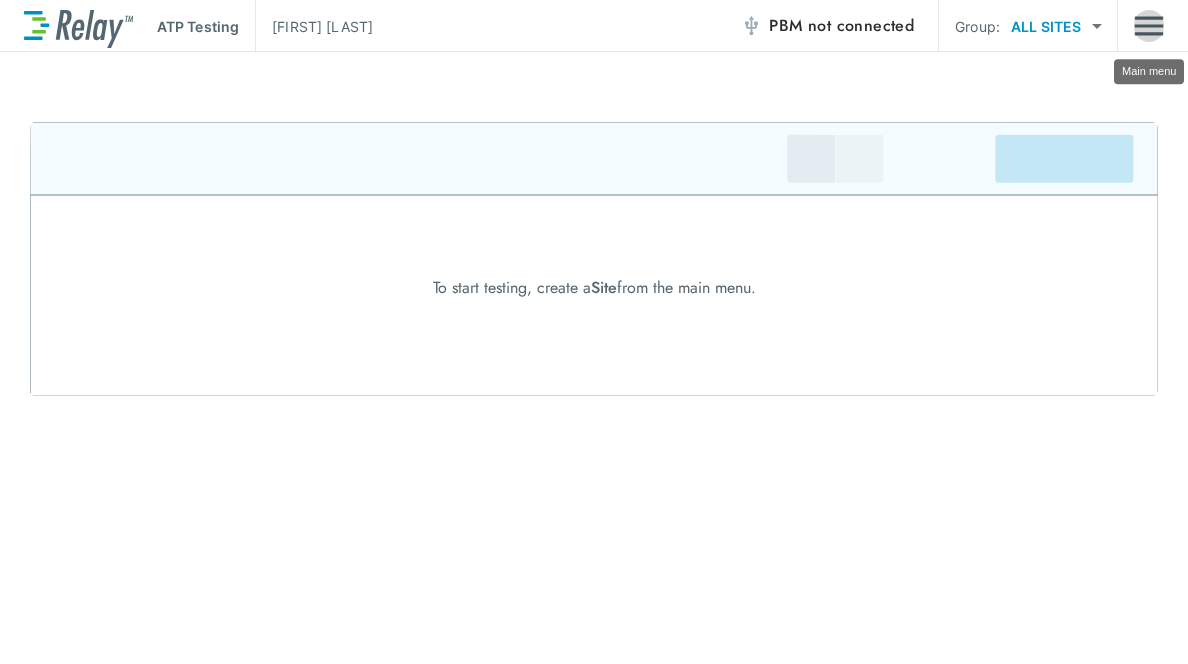 click at bounding box center (1149, 26) 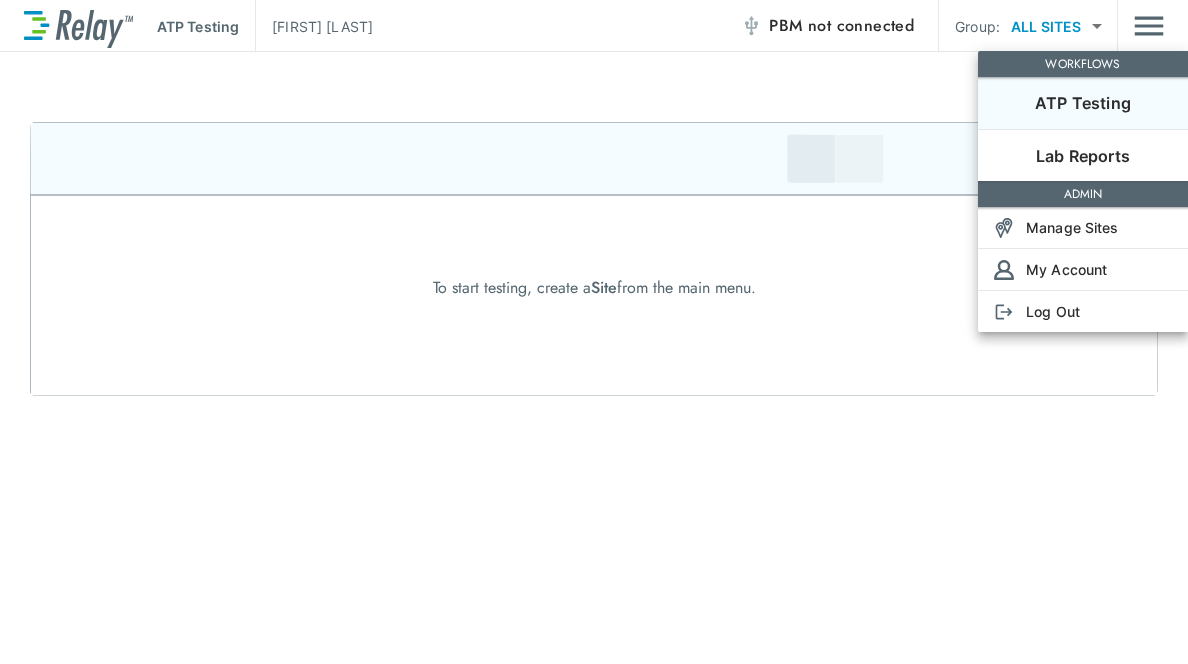 click at bounding box center [594, 332] 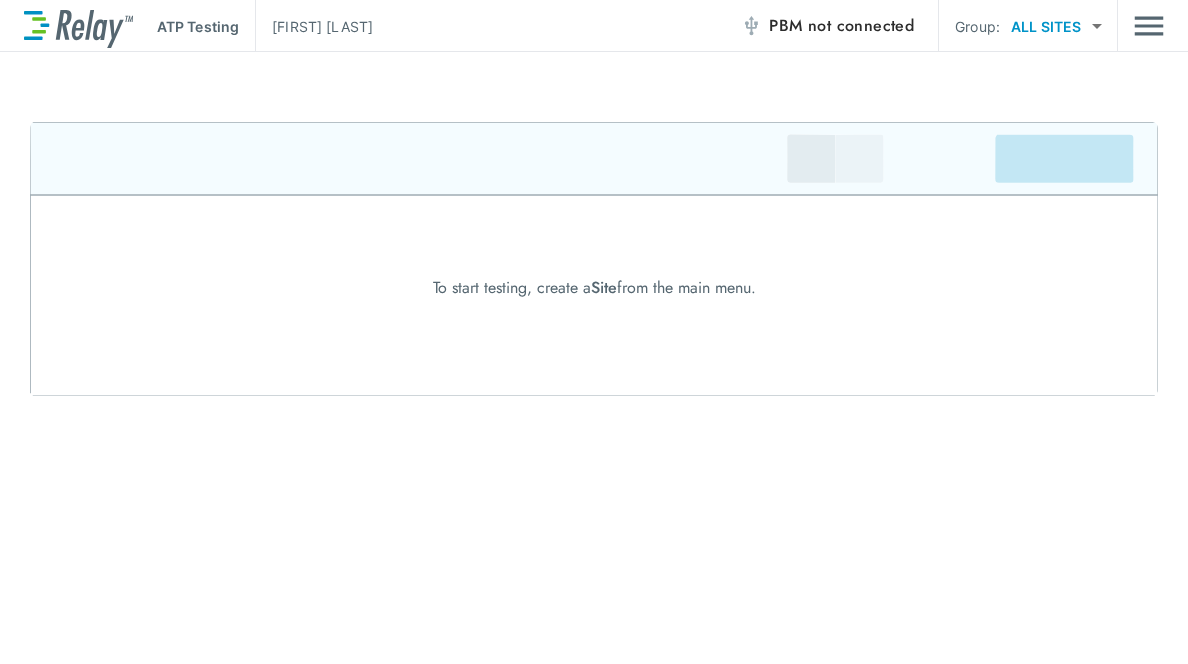 type 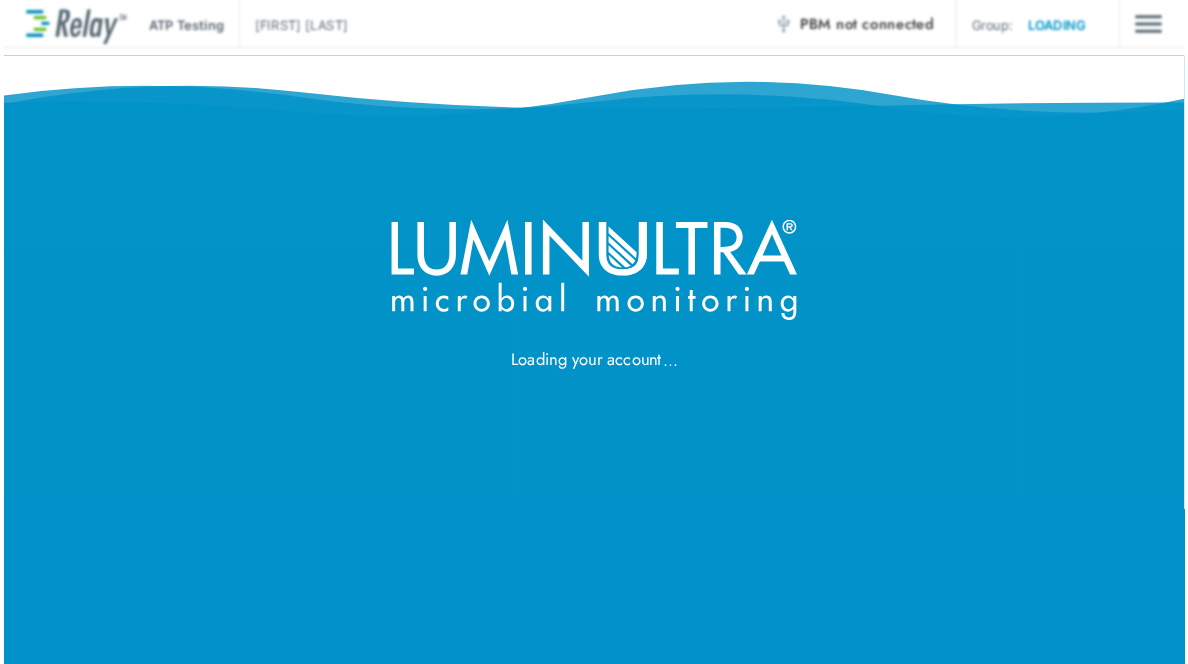 scroll, scrollTop: 0, scrollLeft: 0, axis: both 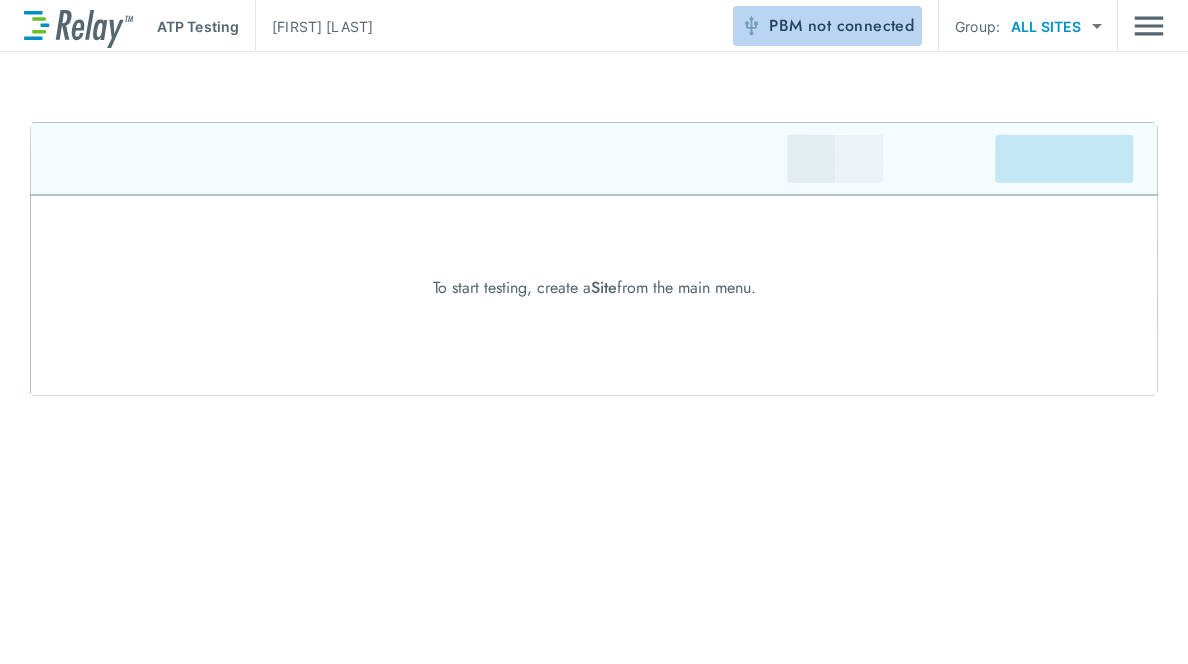 click on "not connected" at bounding box center [861, 25] 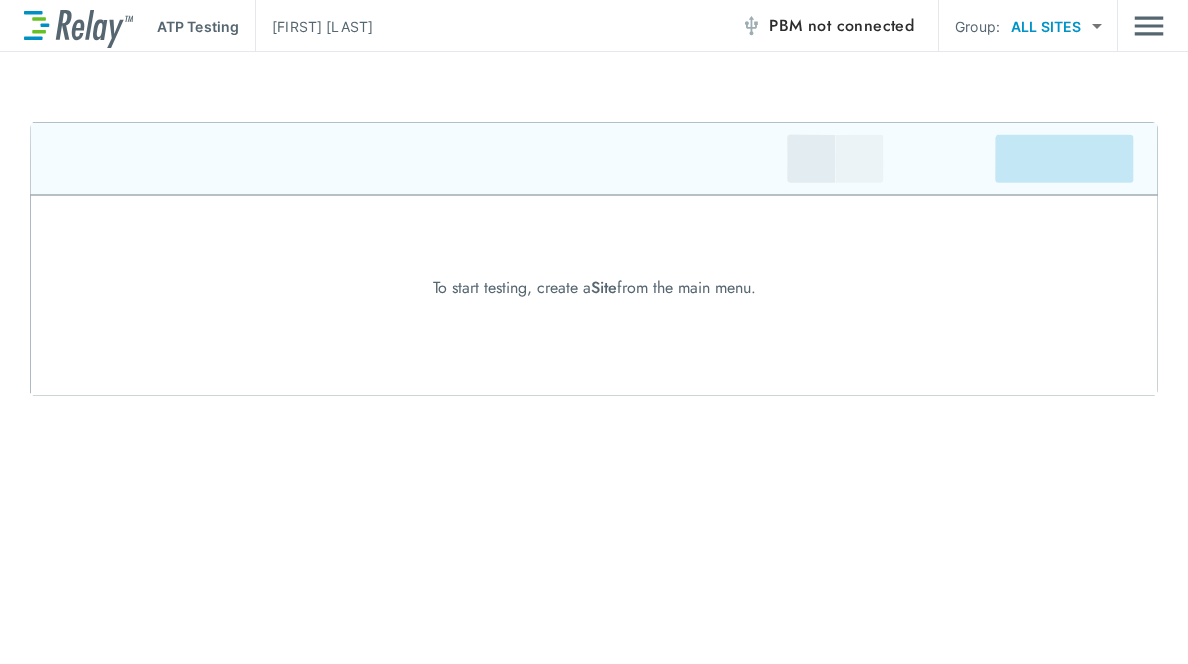 click on "not connected" at bounding box center (861, 25) 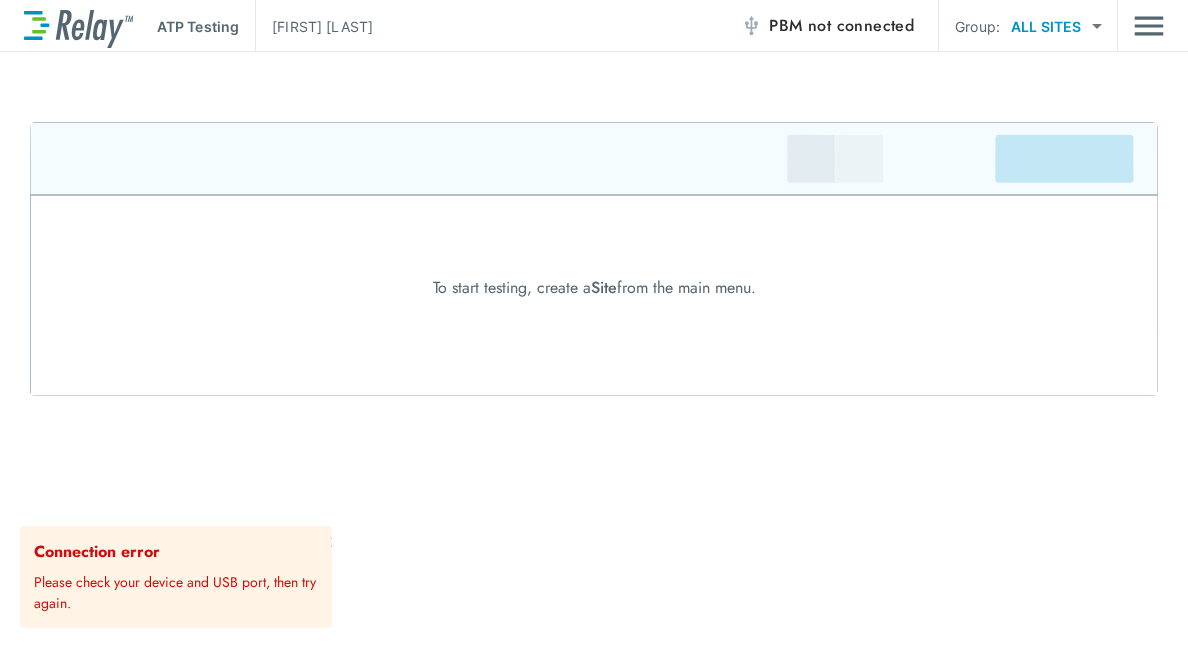 click on "not connected" at bounding box center (861, 25) 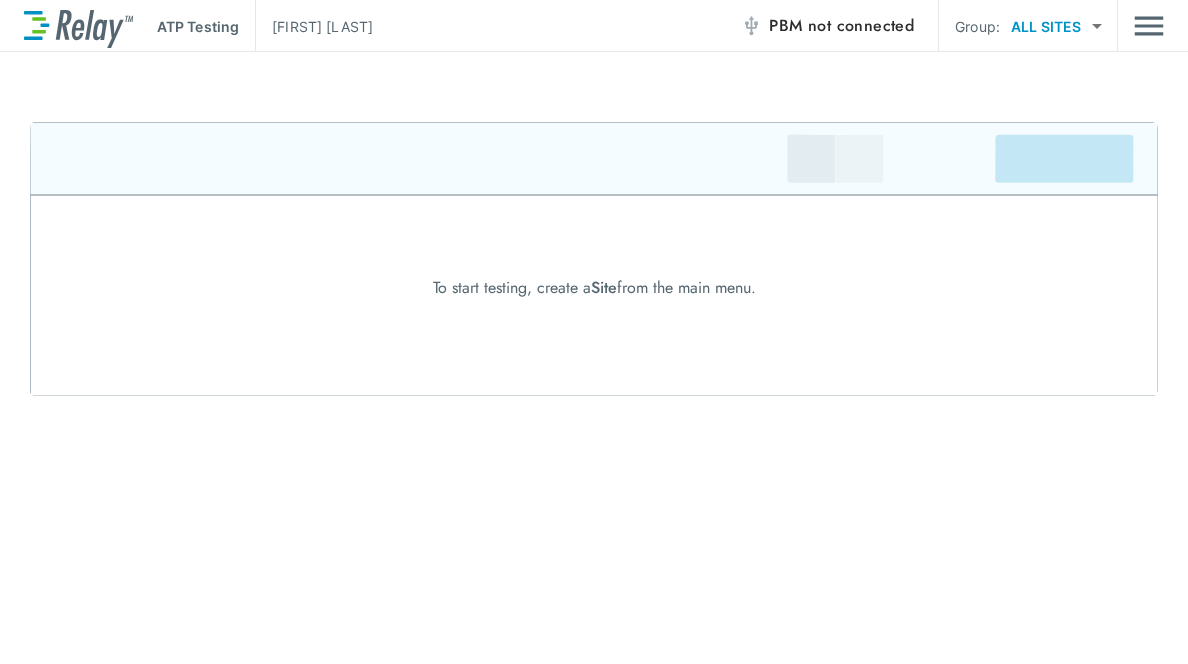click on "not connected" at bounding box center [861, 25] 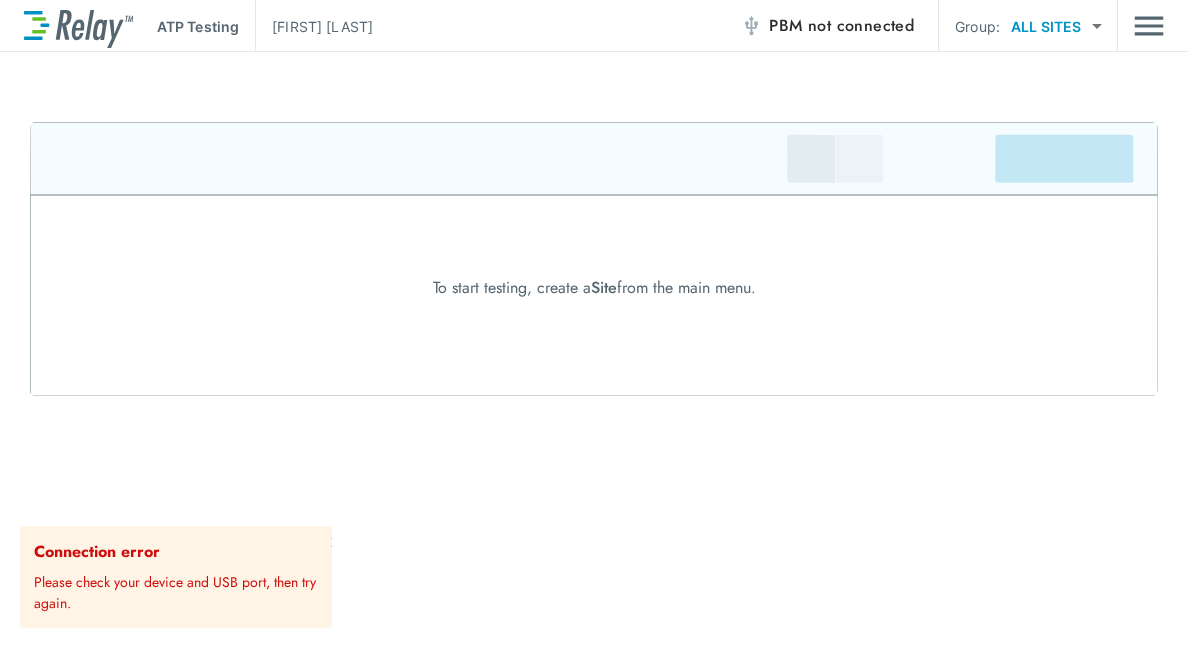 click at bounding box center [594, 259] 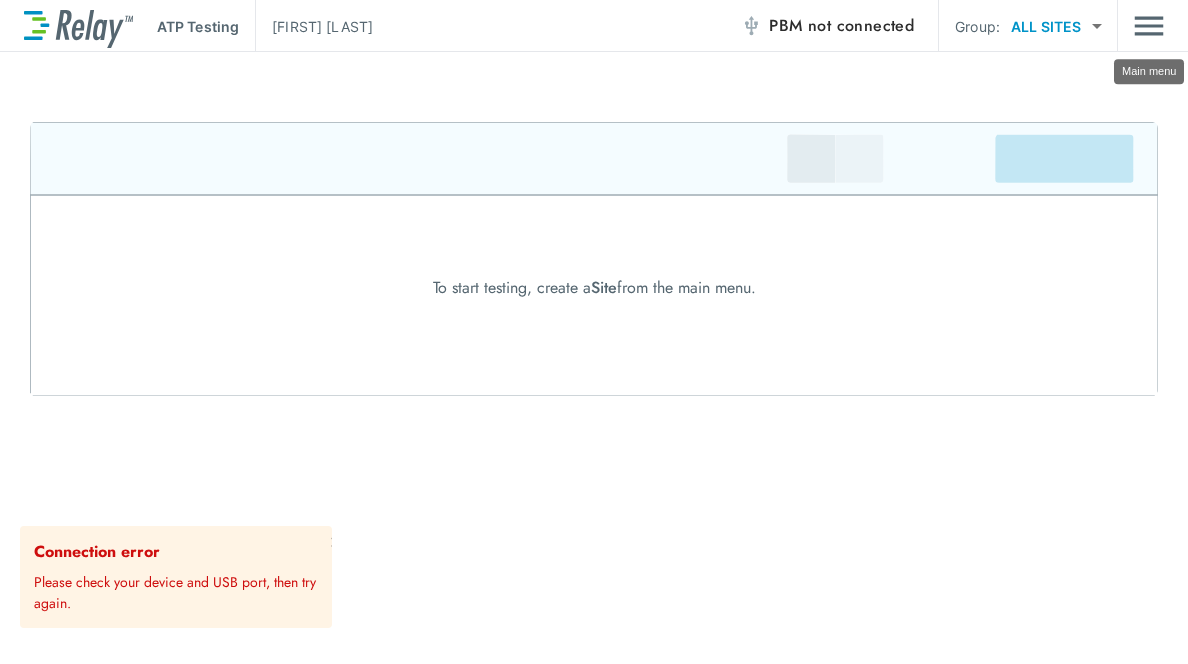 click at bounding box center (1149, 26) 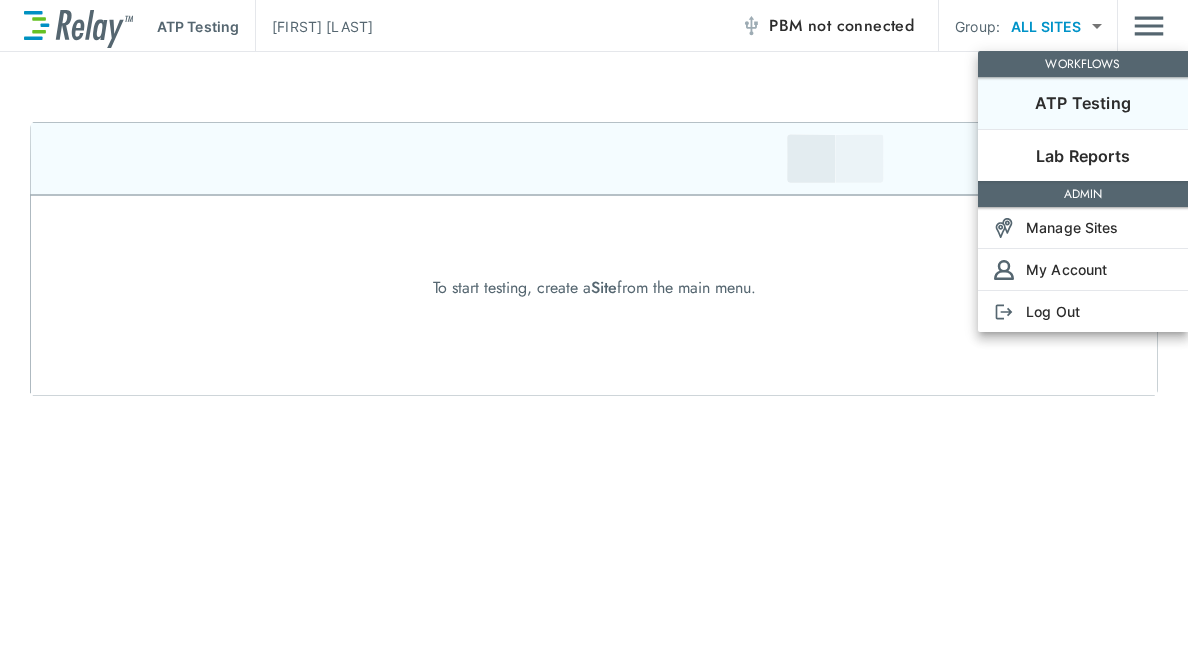 click at bounding box center [594, 332] 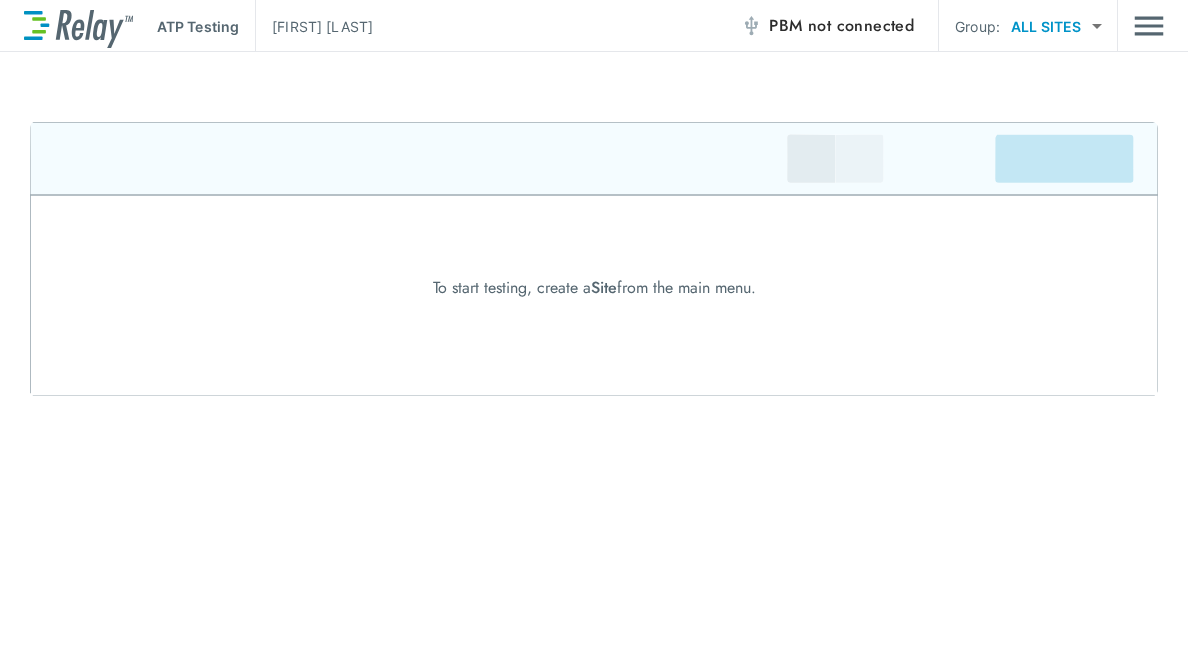 click on "[FIRST] [LAST] PBM   not connected Group: ALL SITES ********* ​ To start testing, create a    Site    from the main menu." at bounding box center [594, 332] 